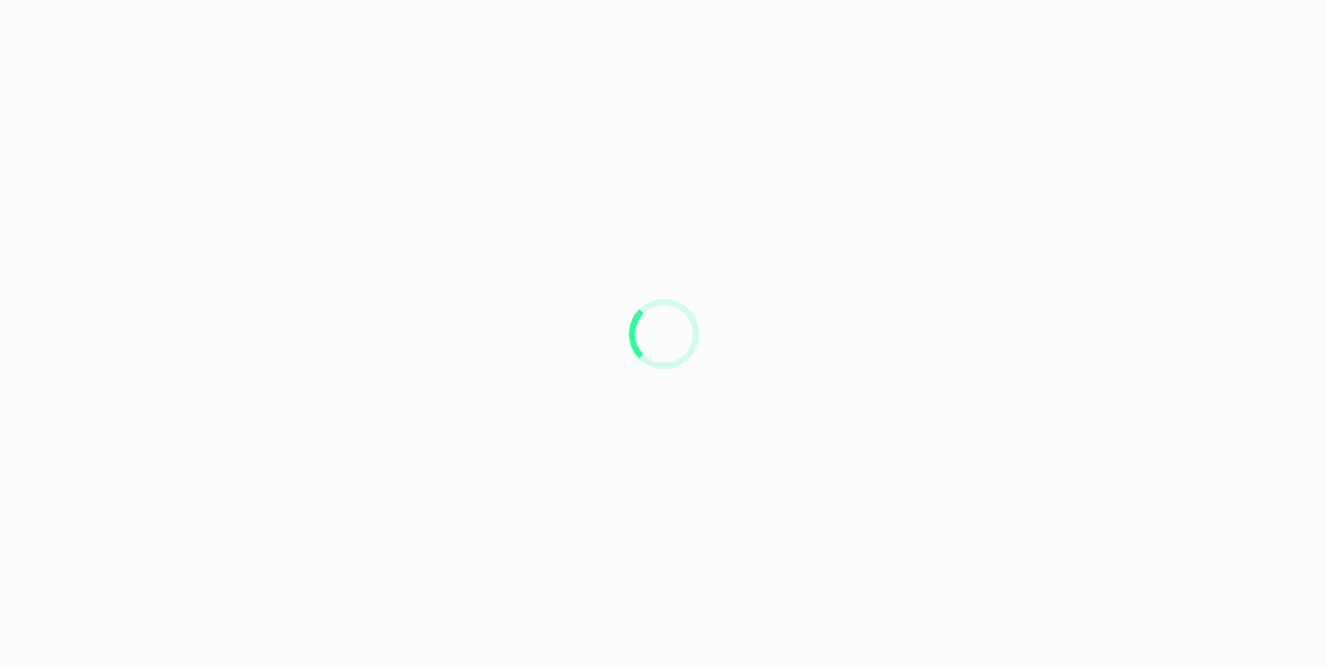 scroll, scrollTop: 0, scrollLeft: 0, axis: both 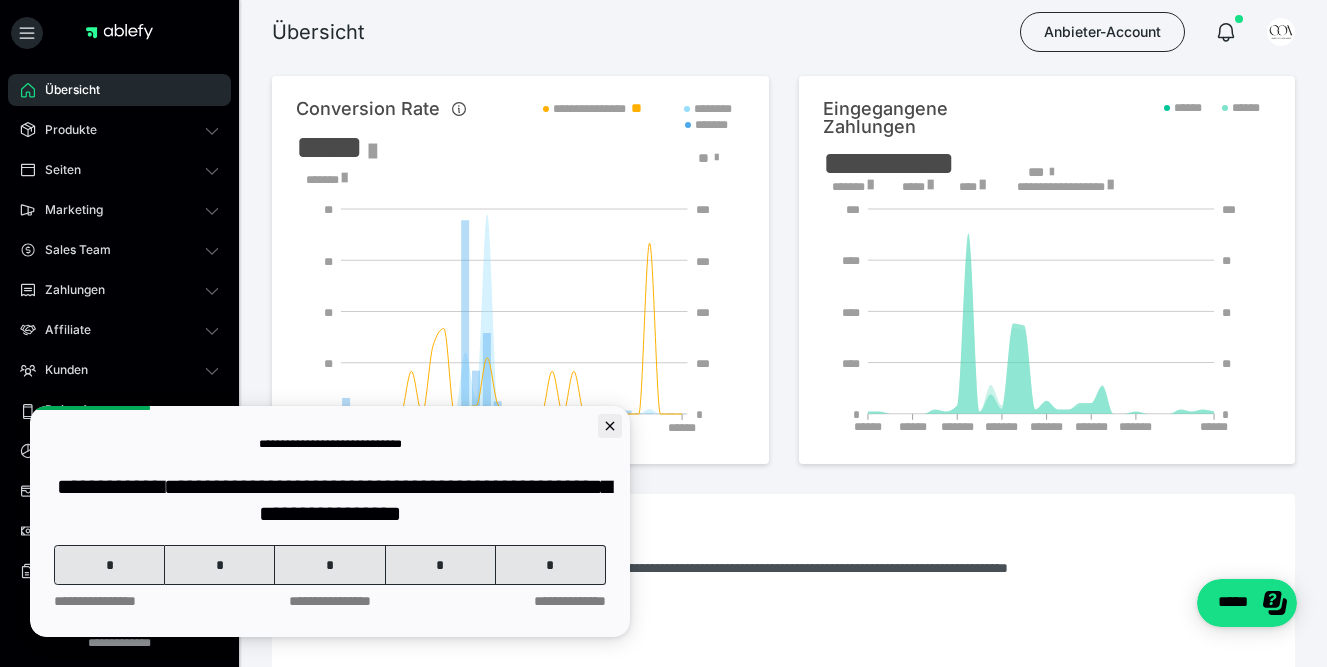 click 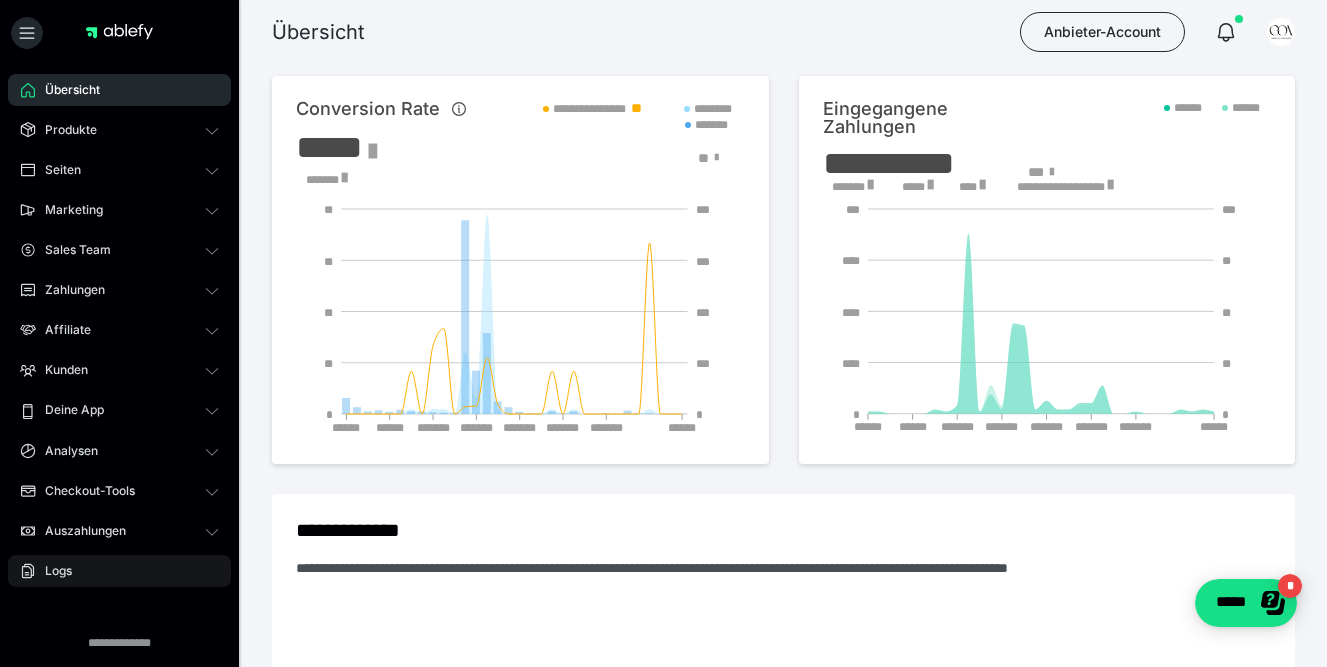 scroll, scrollTop: 0, scrollLeft: 0, axis: both 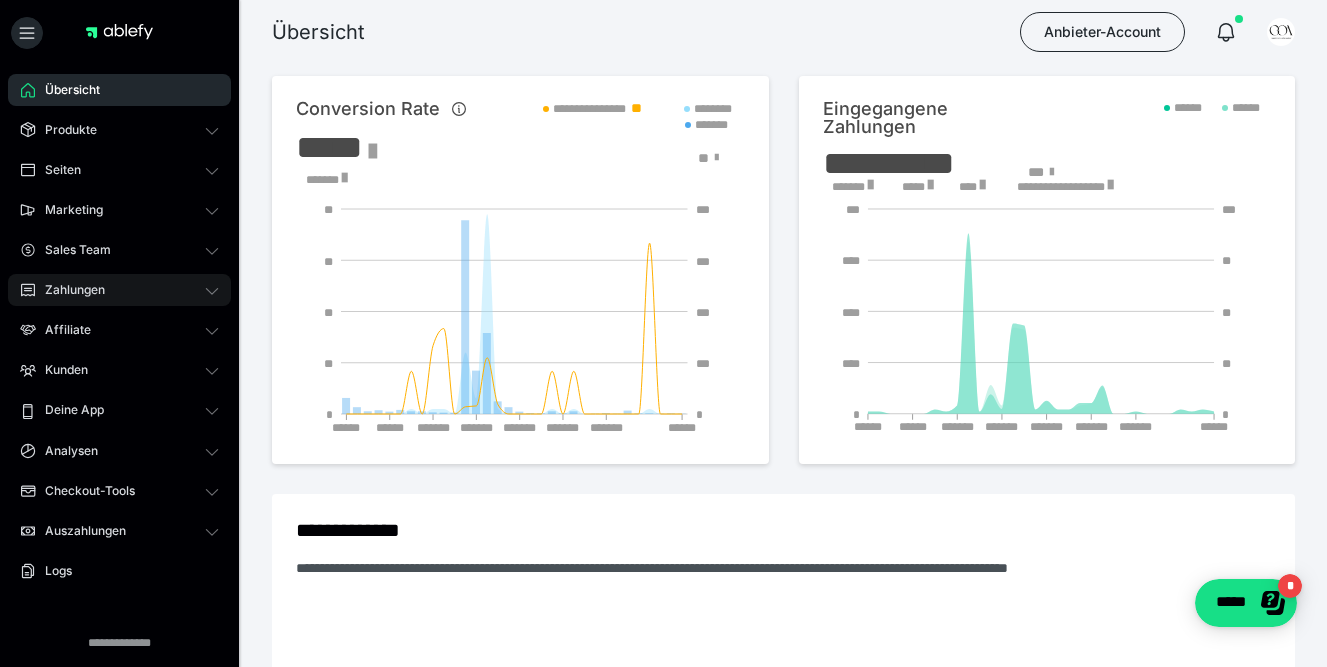 click on "Zahlungen" at bounding box center (119, 290) 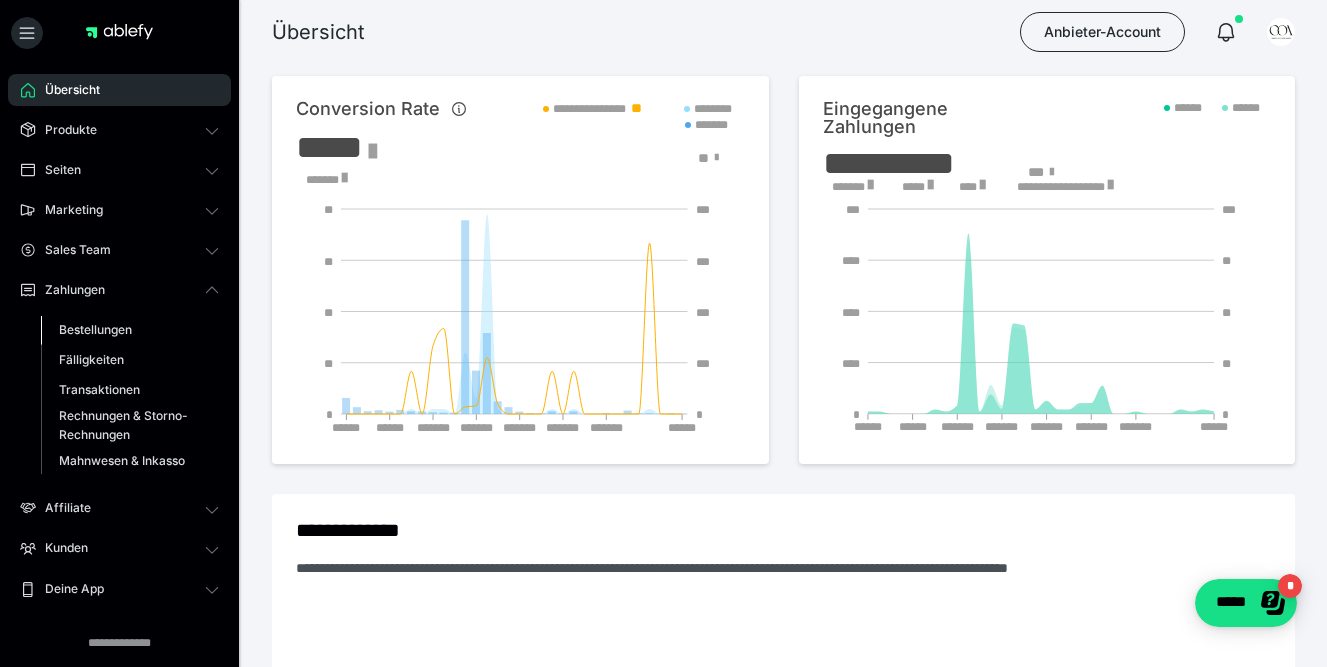 click on "Bestellungen" at bounding box center [95, 329] 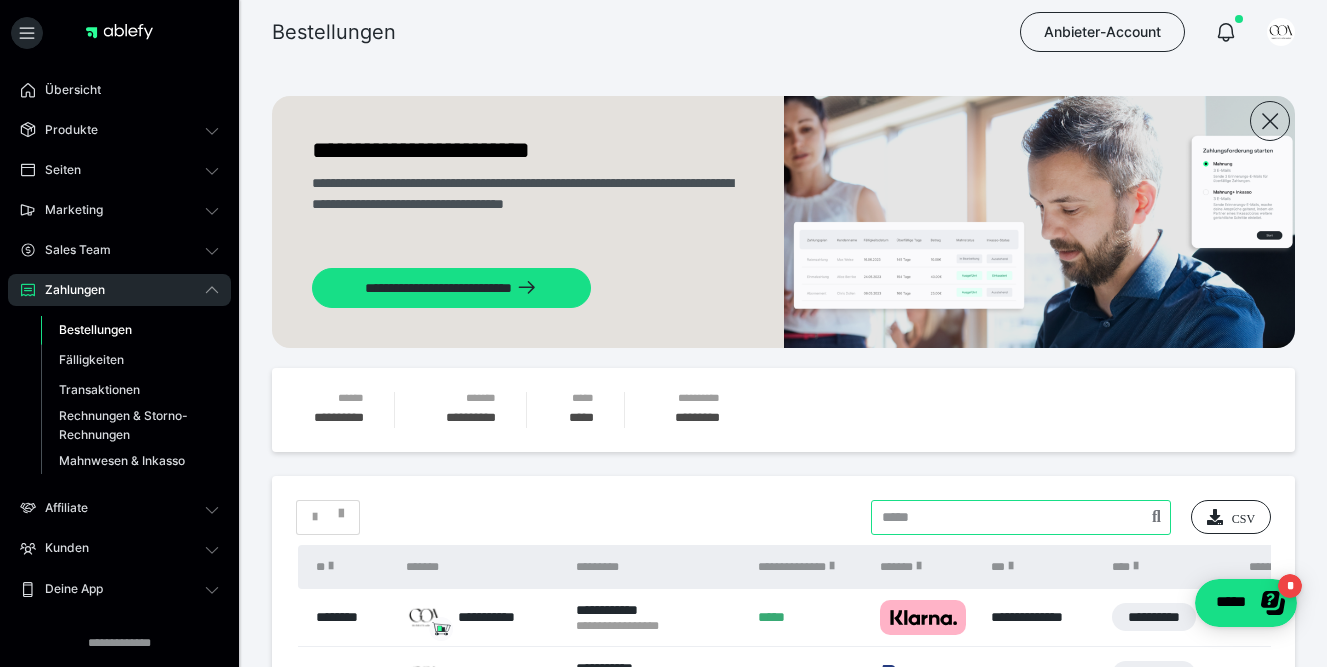 click at bounding box center (1021, 517) 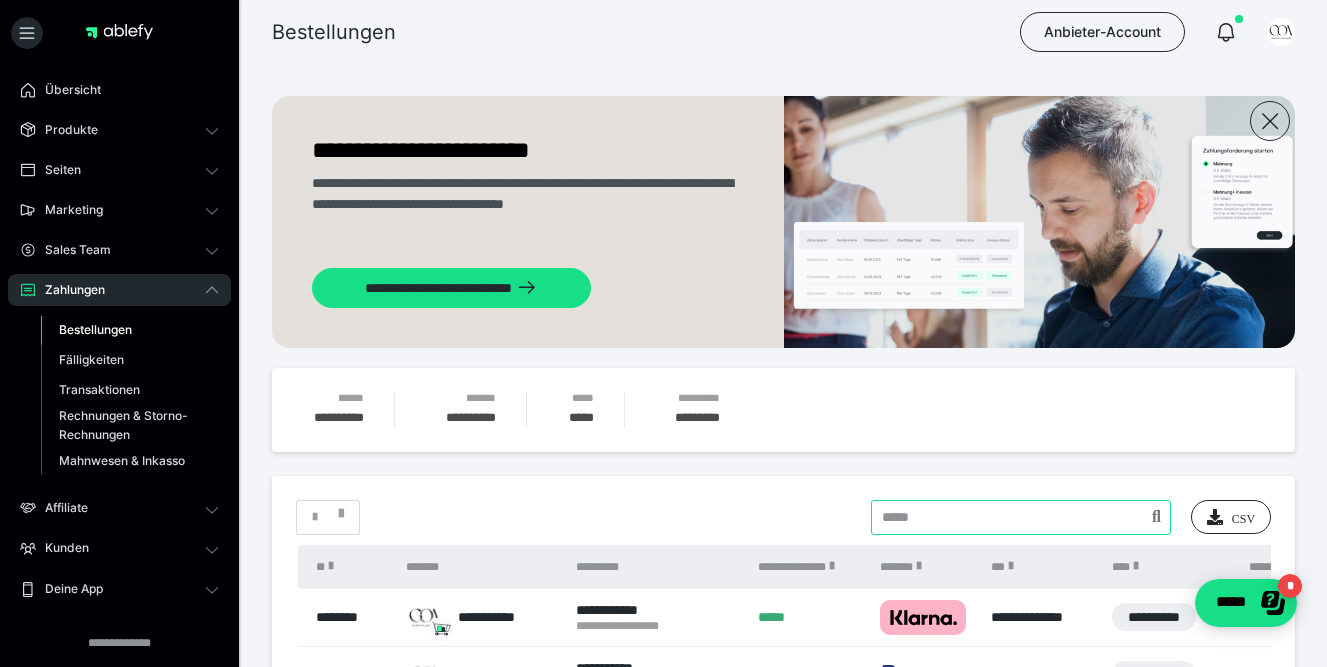paste on "**********" 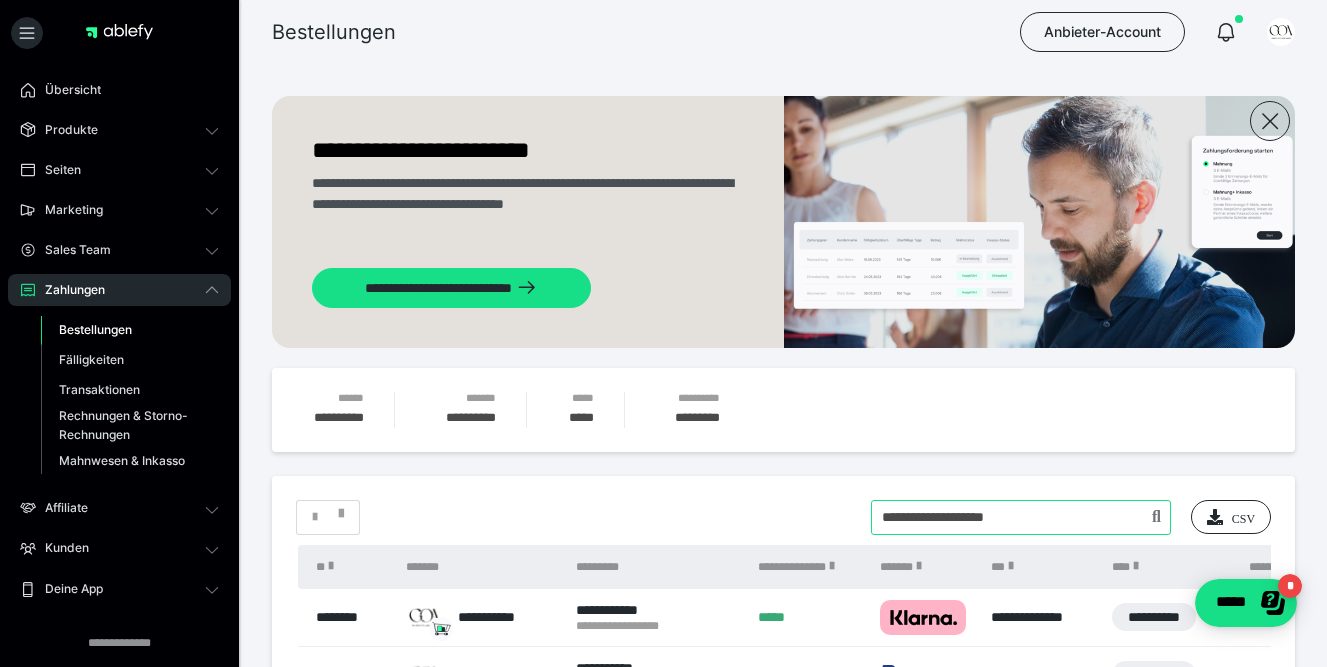 type on "**********" 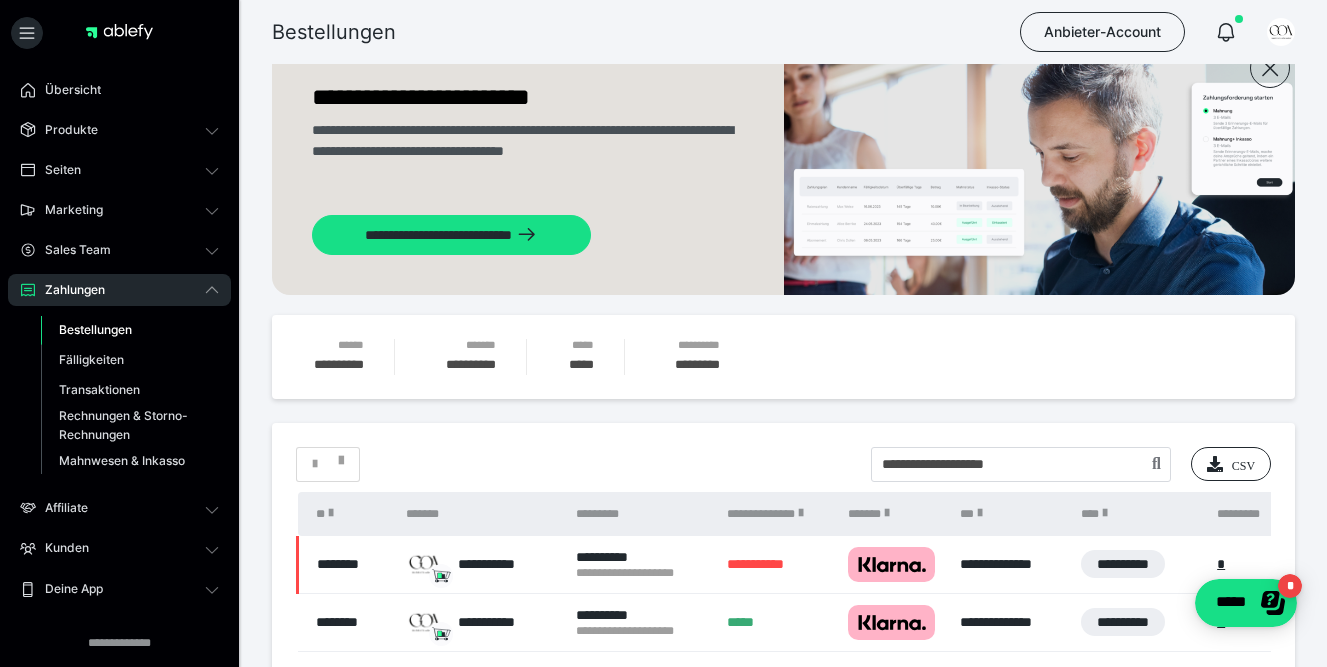 scroll, scrollTop: 108, scrollLeft: 0, axis: vertical 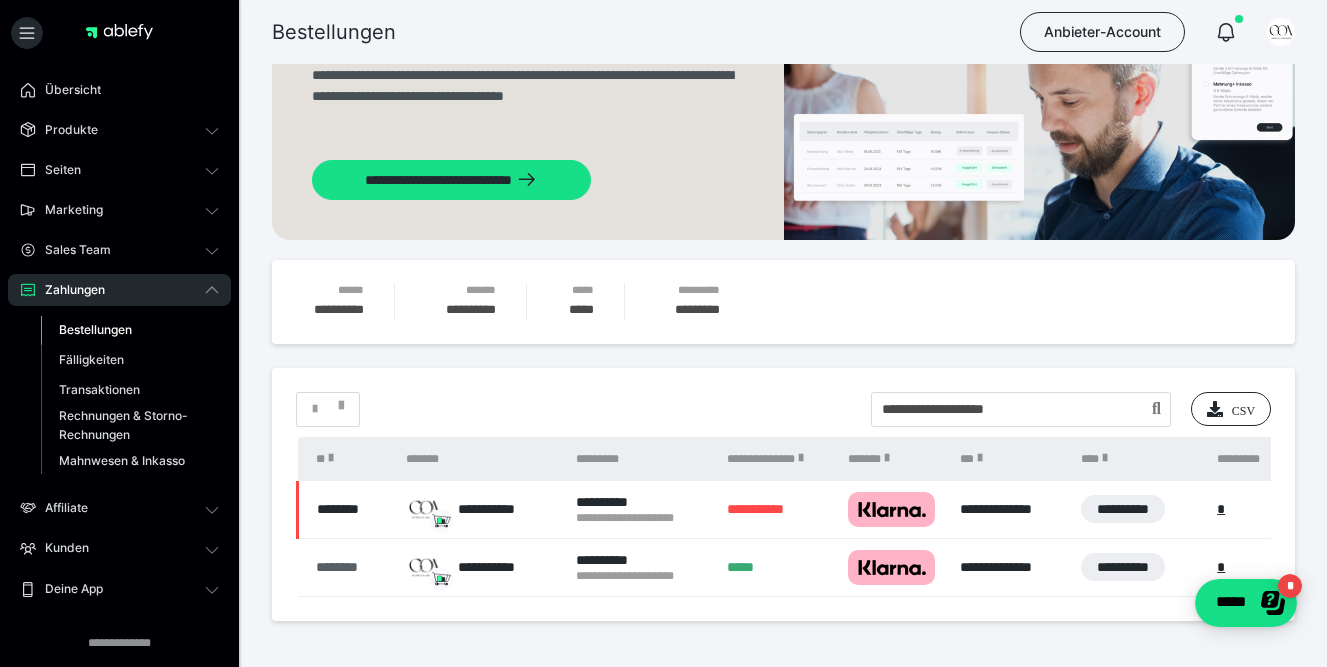 click on "********" at bounding box center [351, 567] 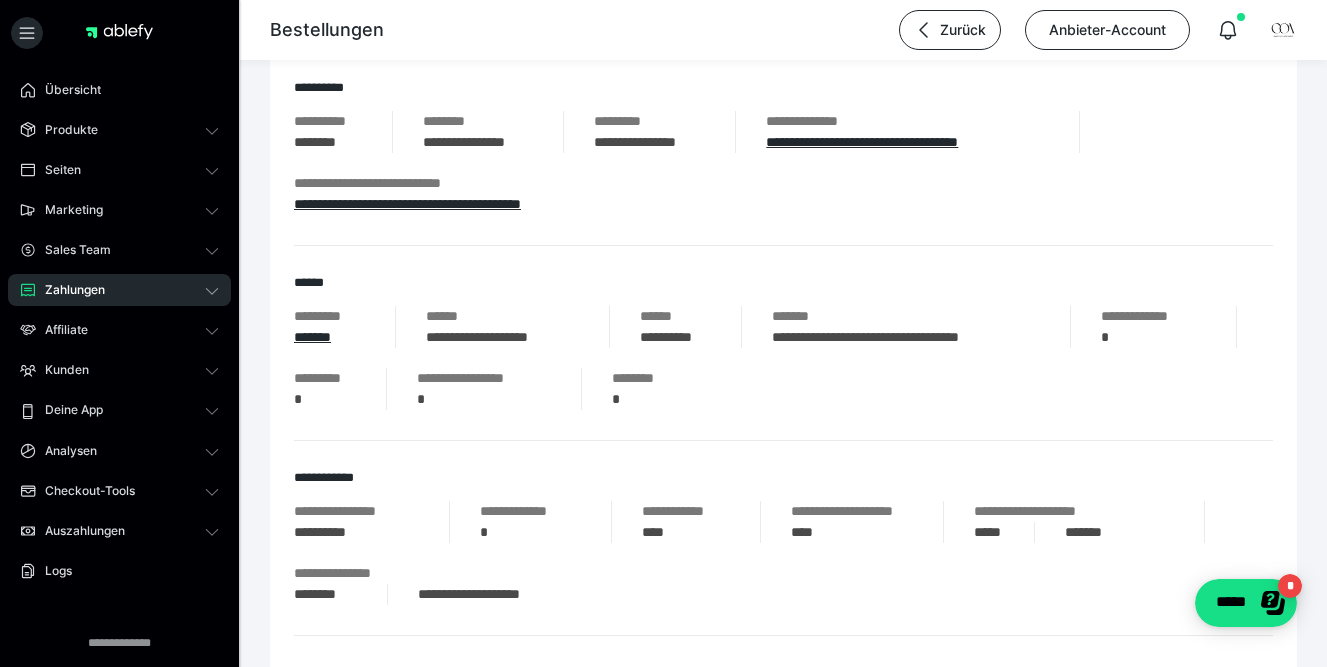 scroll, scrollTop: 0, scrollLeft: 0, axis: both 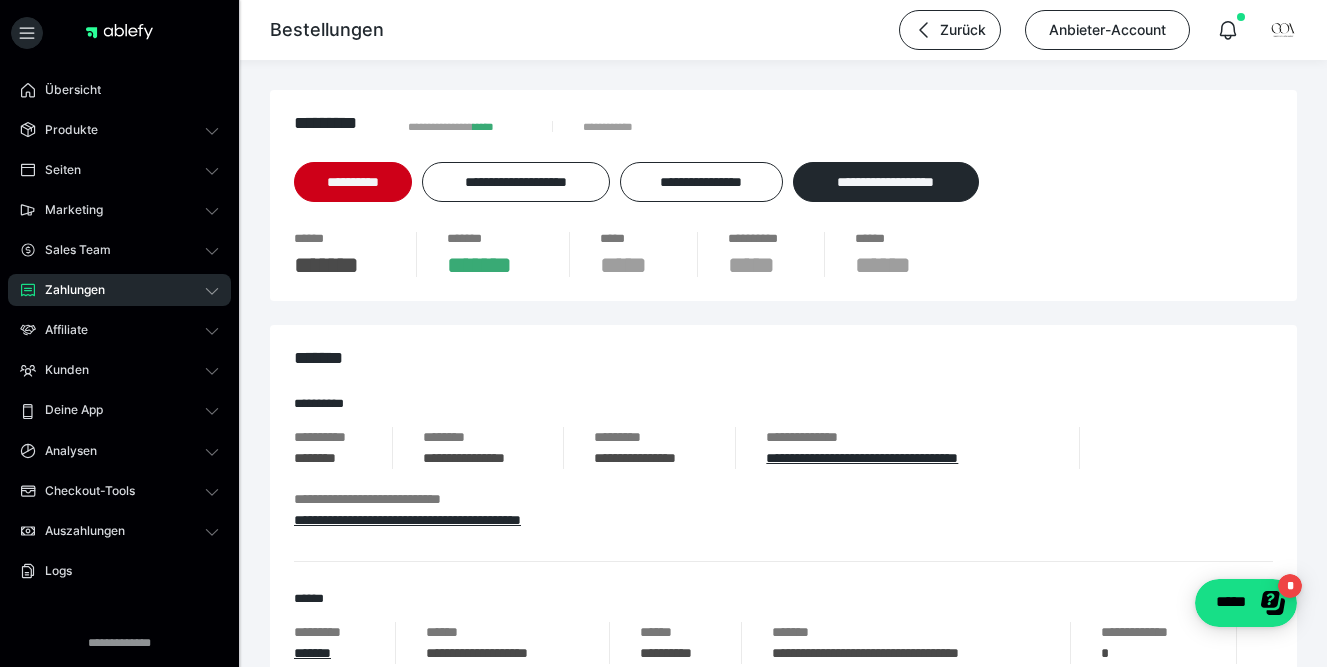 click on "Zahlungen" at bounding box center (68, 290) 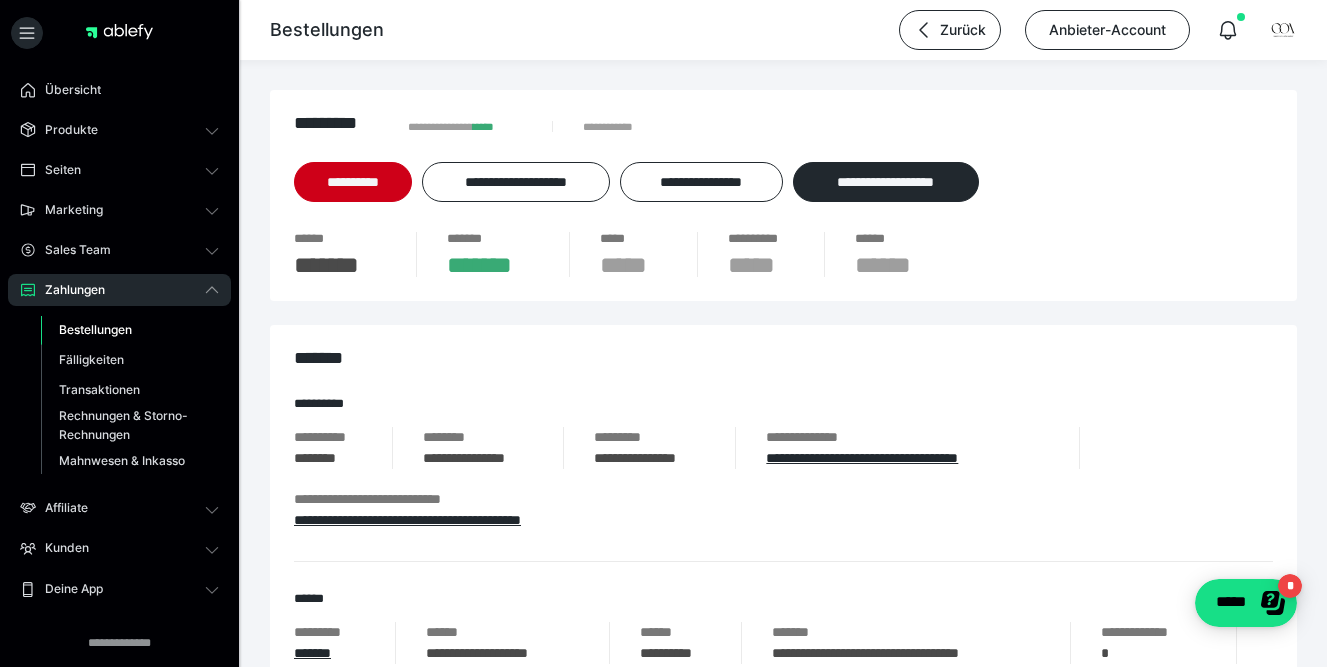 click on "Bestellungen" at bounding box center [95, 329] 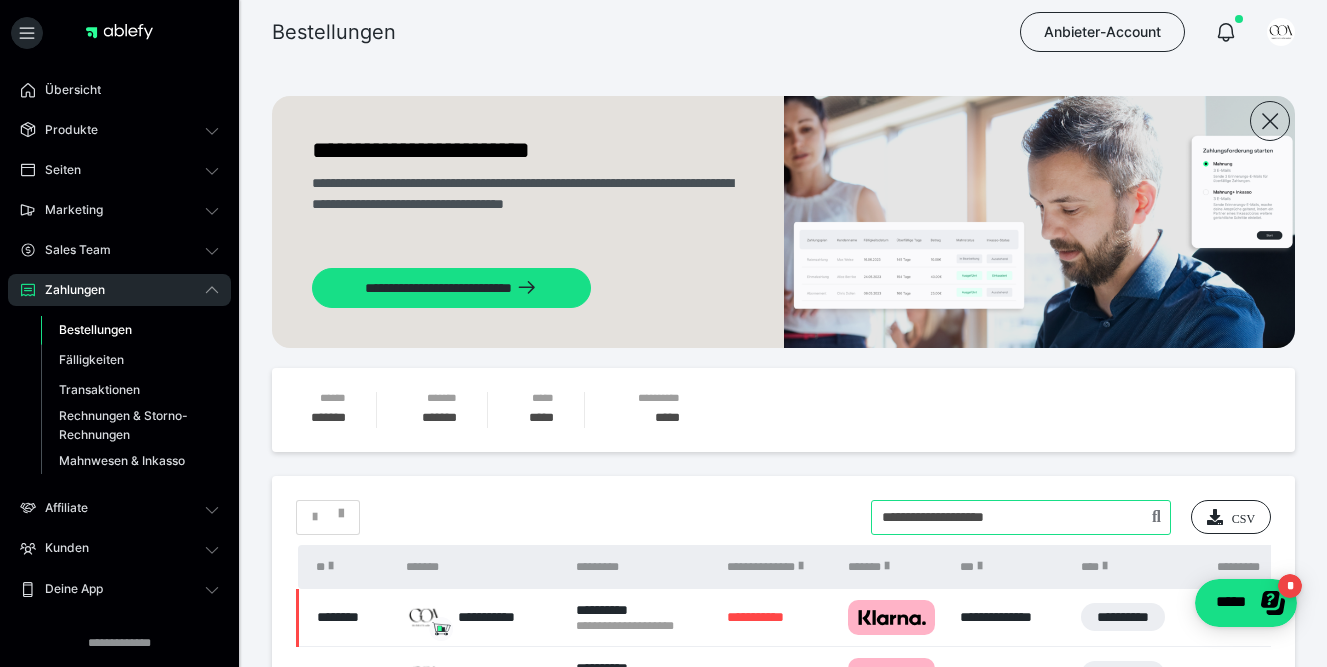 click at bounding box center (1021, 517) 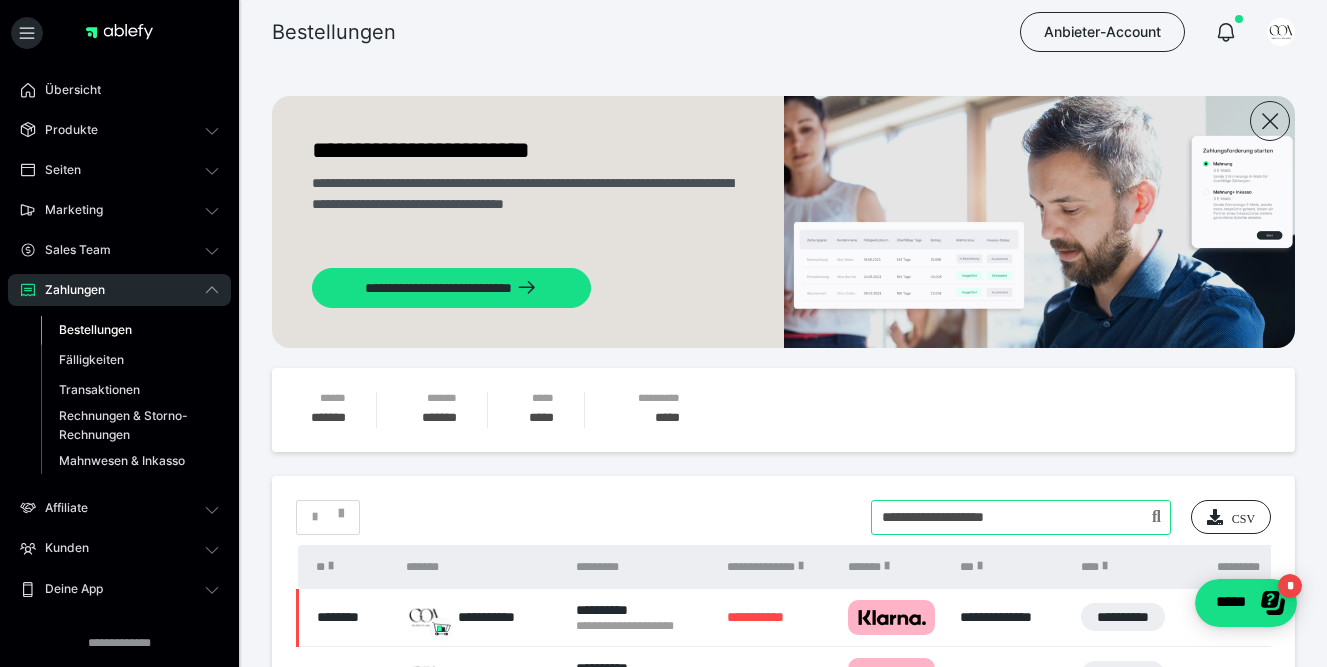 click at bounding box center [1021, 517] 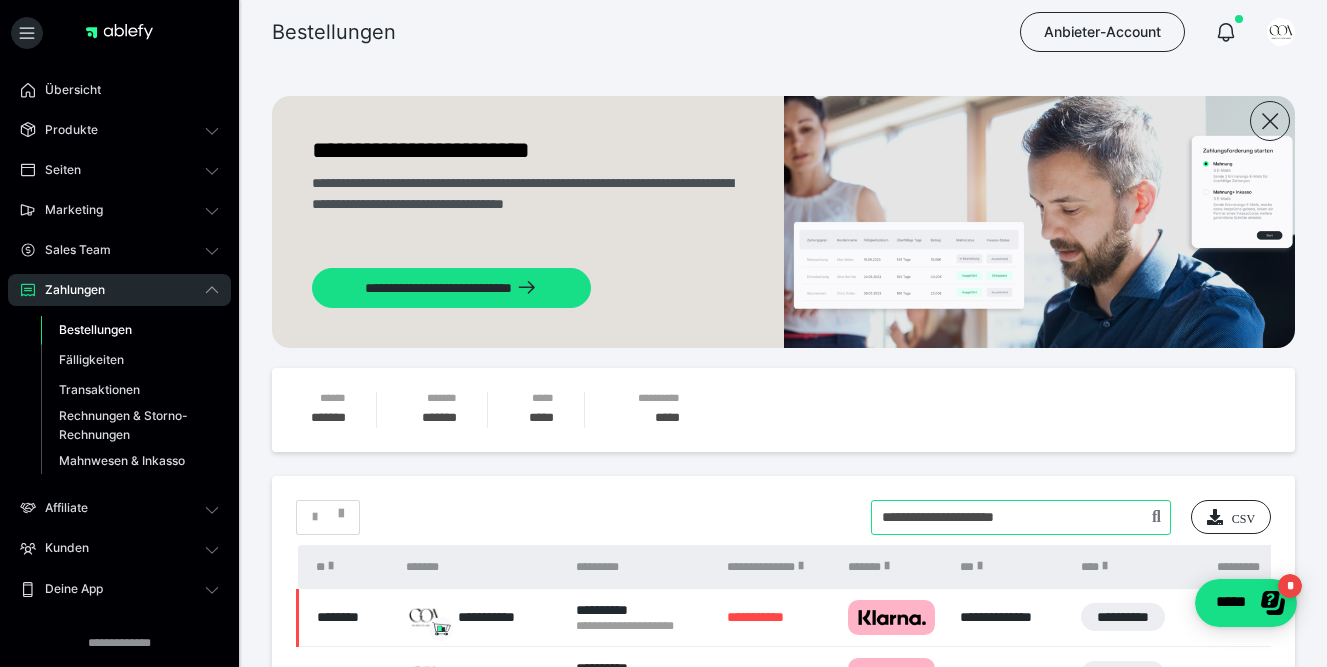 type on "**********" 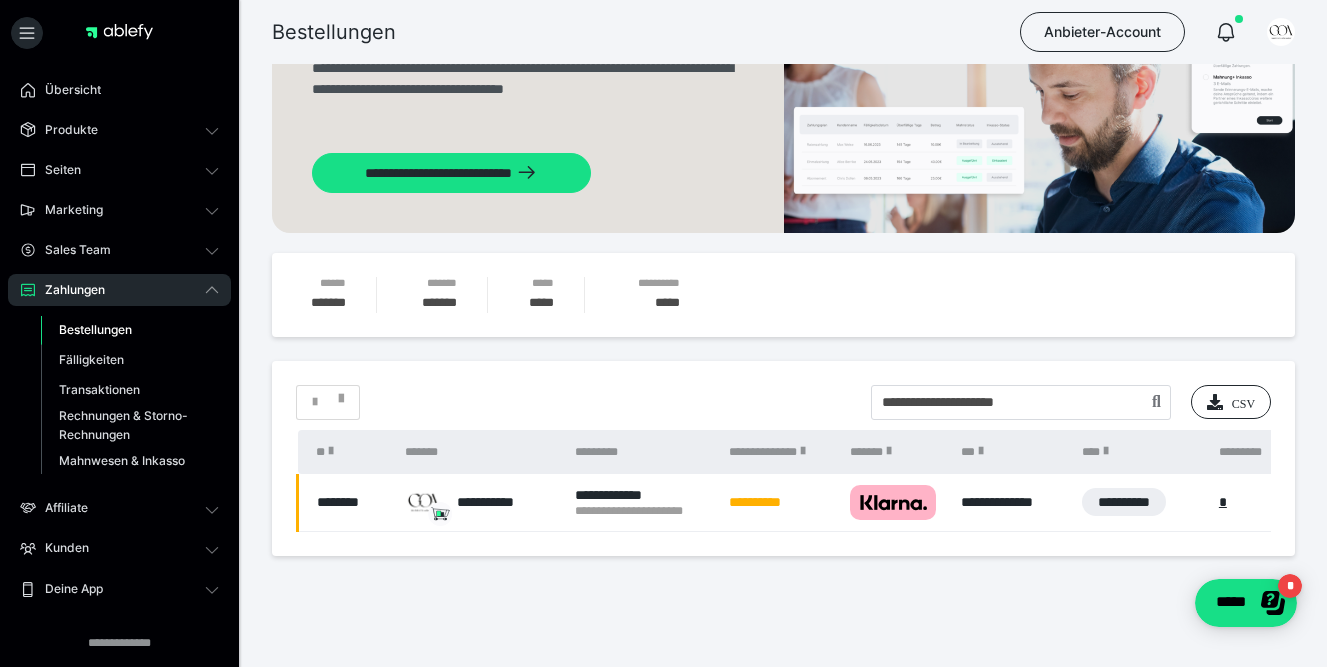 scroll, scrollTop: 135, scrollLeft: 0, axis: vertical 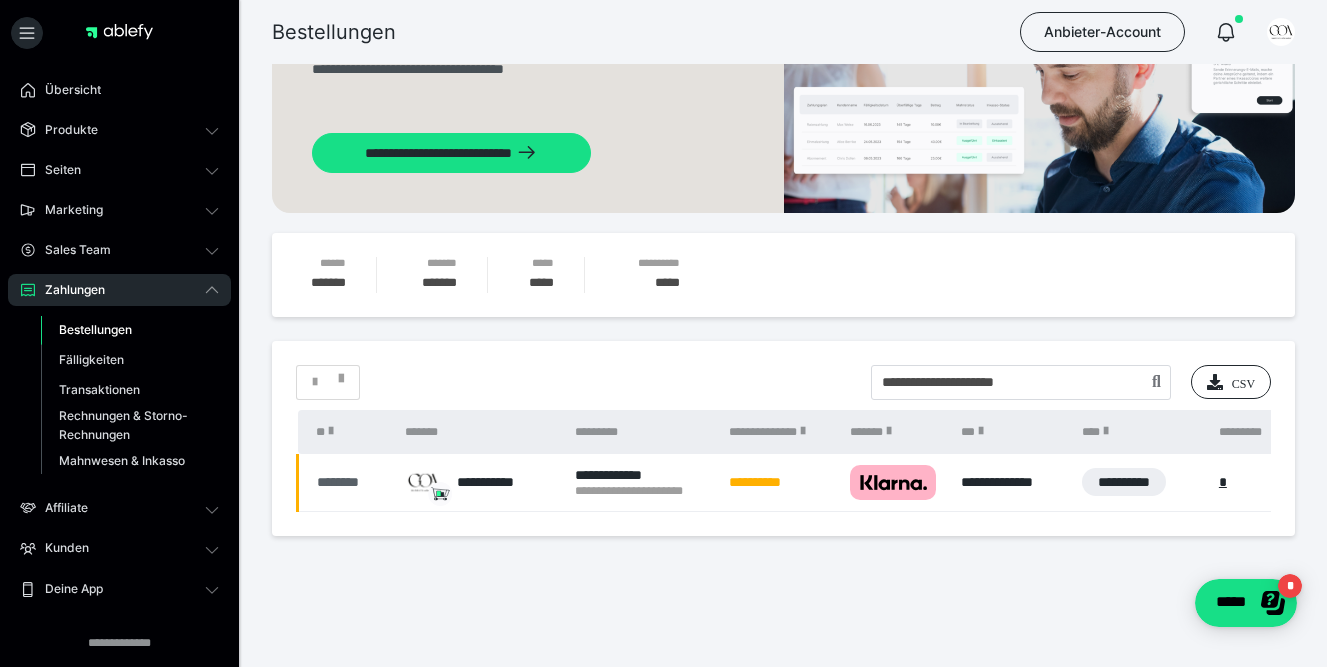click on "********" at bounding box center (351, 482) 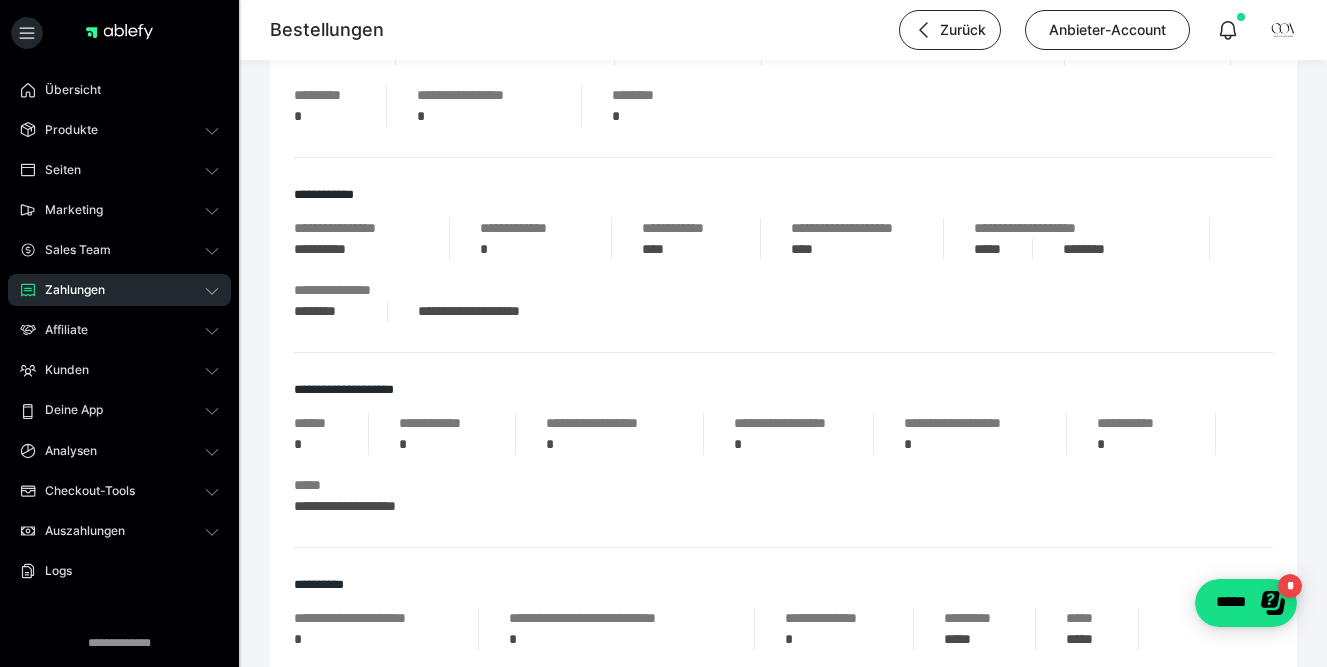 scroll, scrollTop: 0, scrollLeft: 0, axis: both 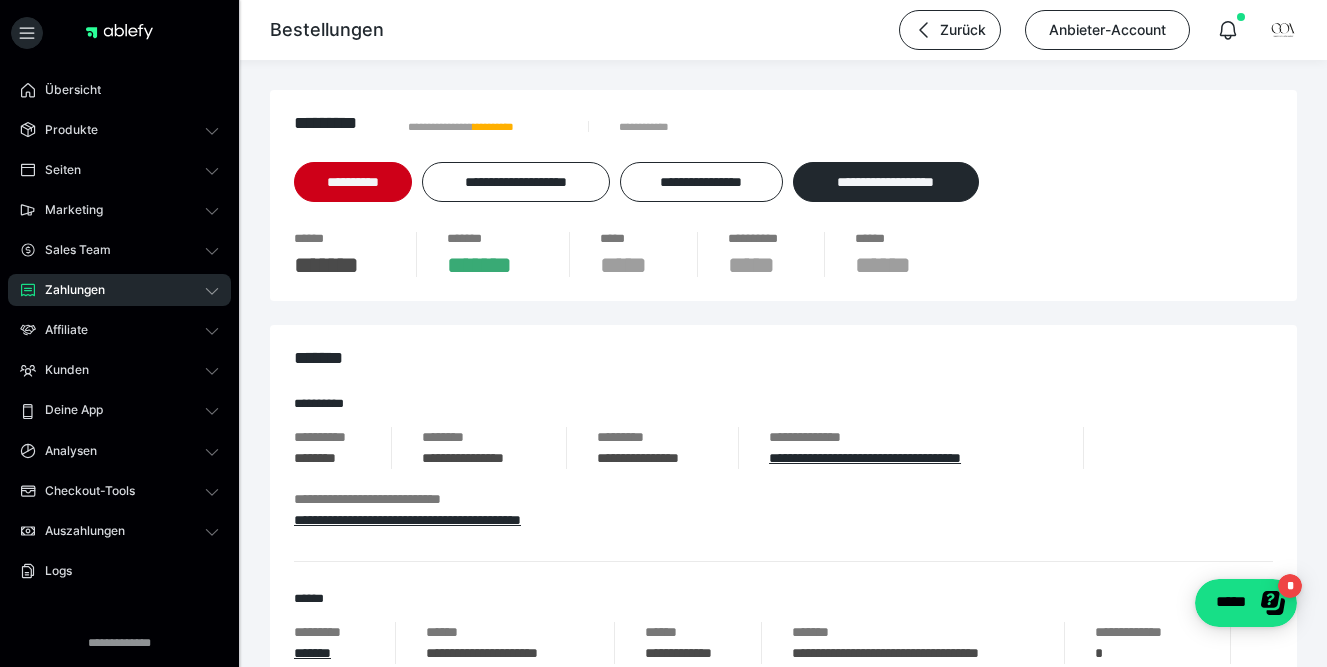 click on "Zahlungen" at bounding box center (119, 290) 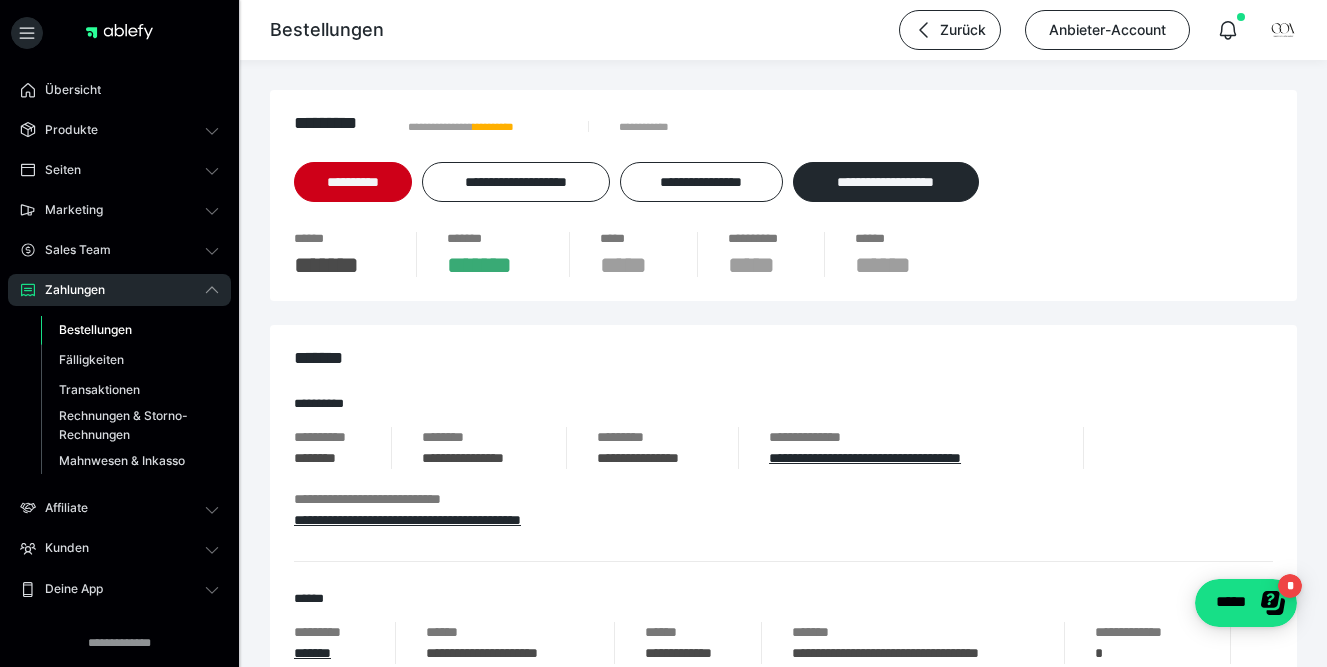 click on "Bestellungen" at bounding box center [95, 329] 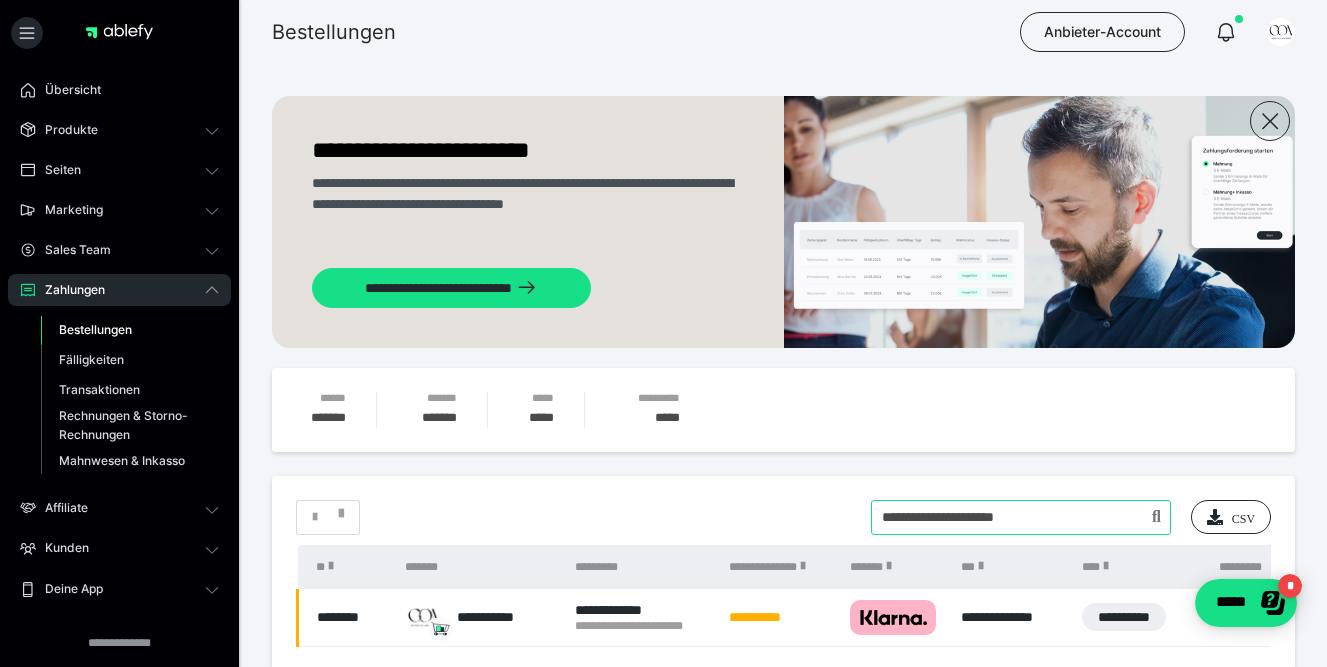 click at bounding box center [1021, 517] 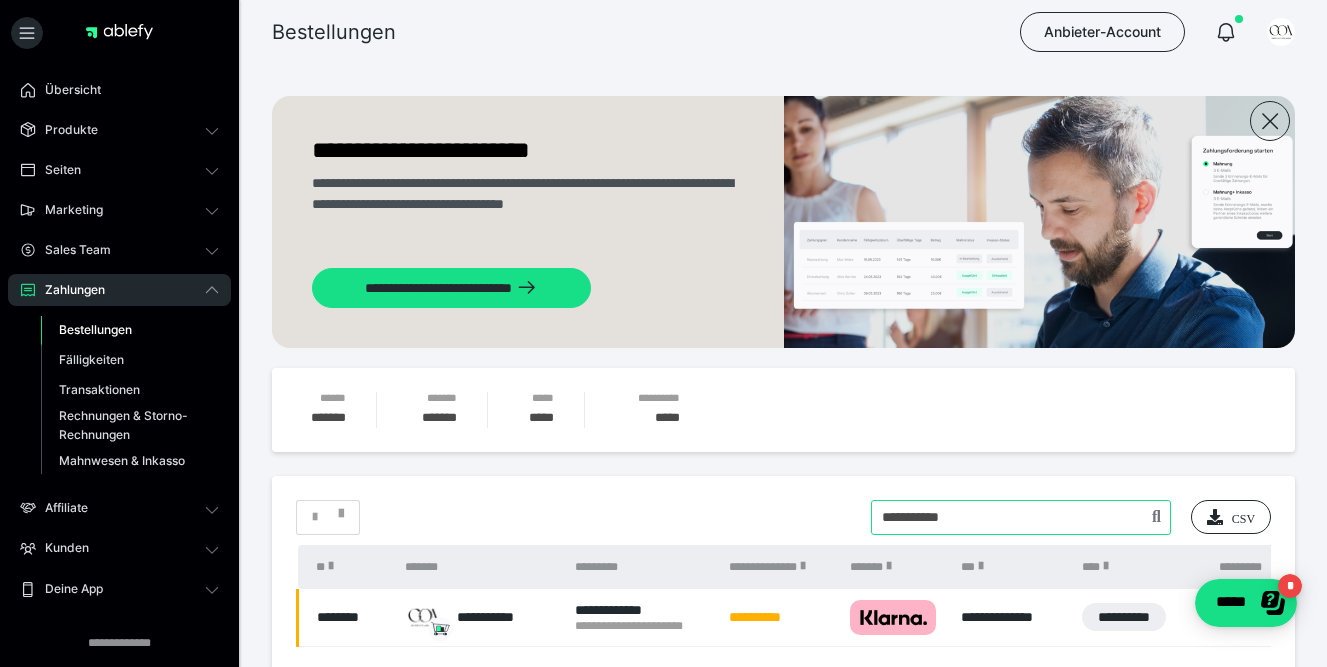 type on "**********" 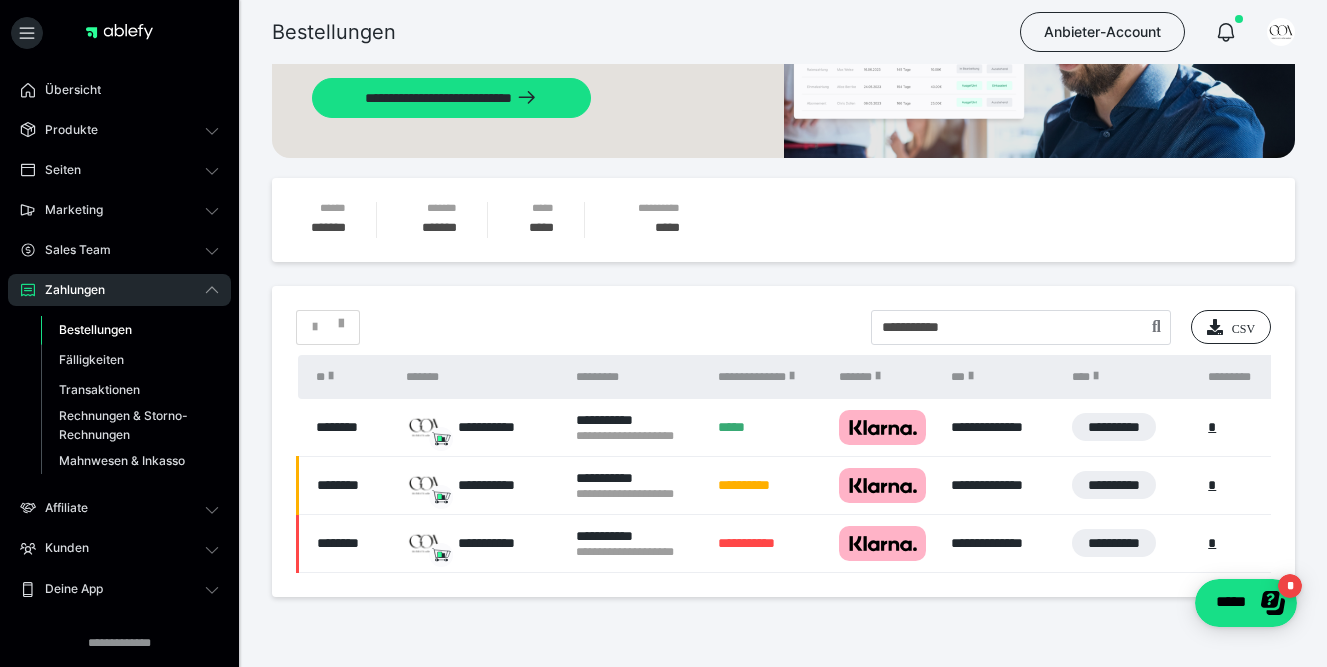 scroll, scrollTop: 218, scrollLeft: 0, axis: vertical 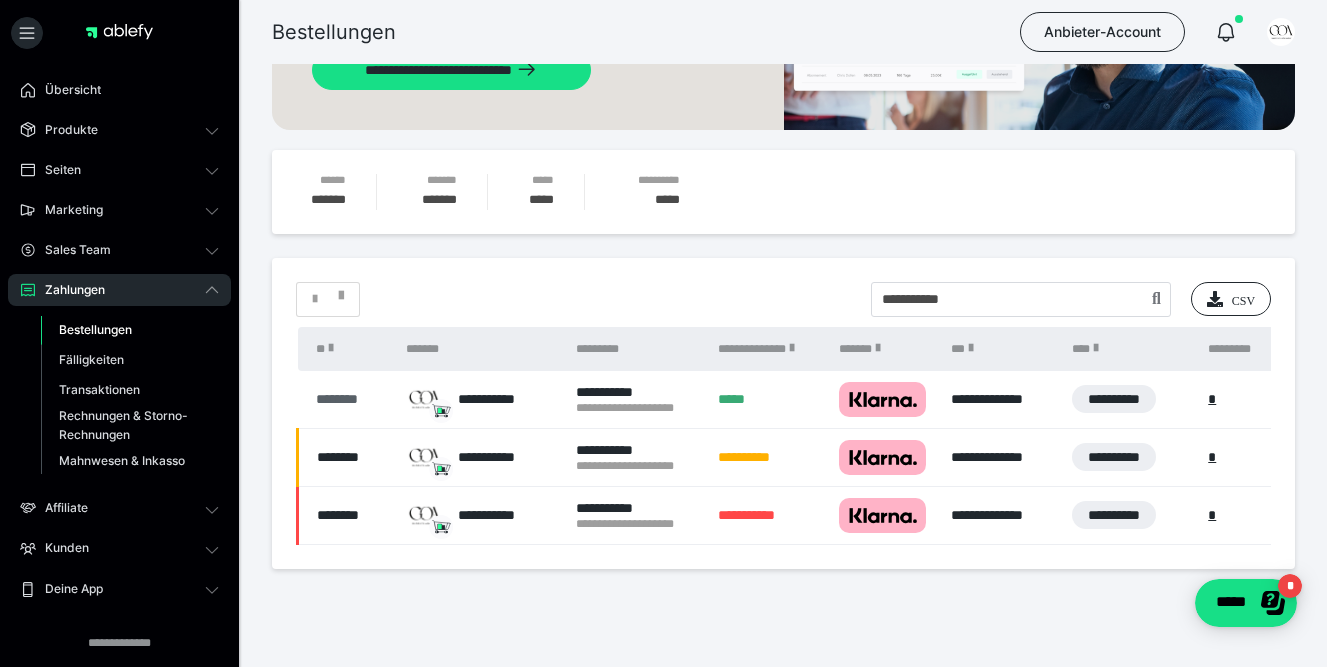 click on "********" at bounding box center (351, 399) 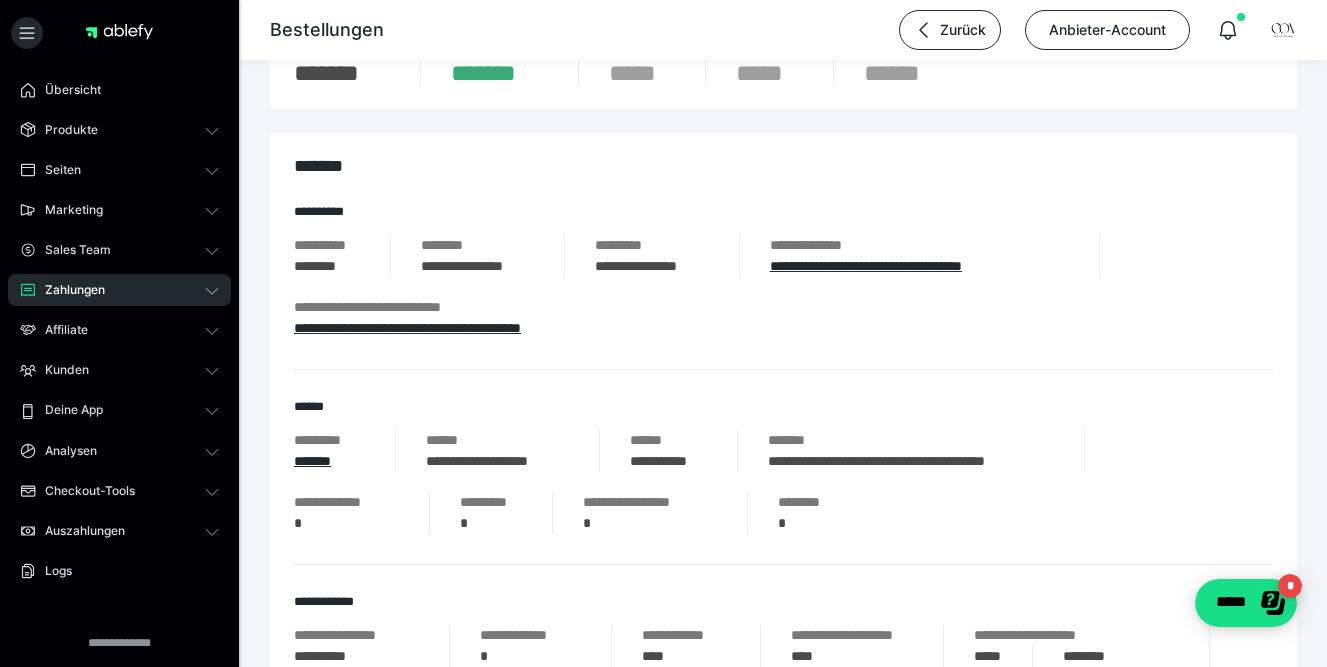 scroll, scrollTop: 0, scrollLeft: 0, axis: both 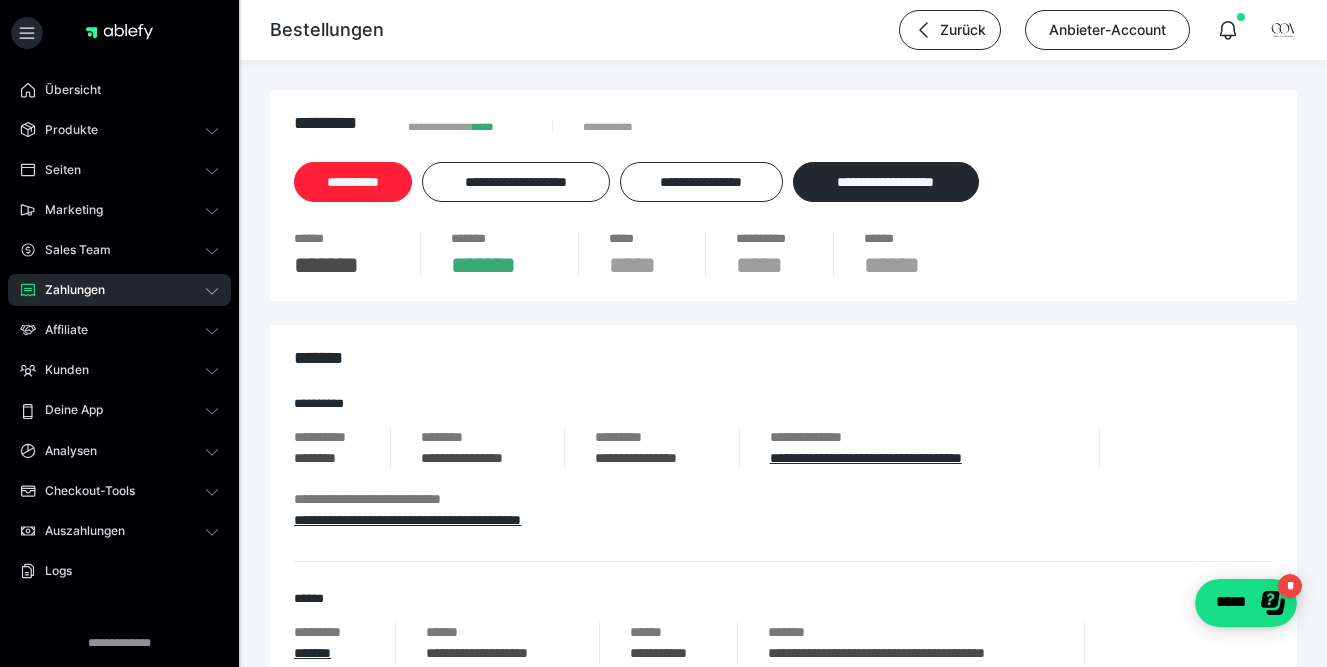 click on "**********" at bounding box center [353, 182] 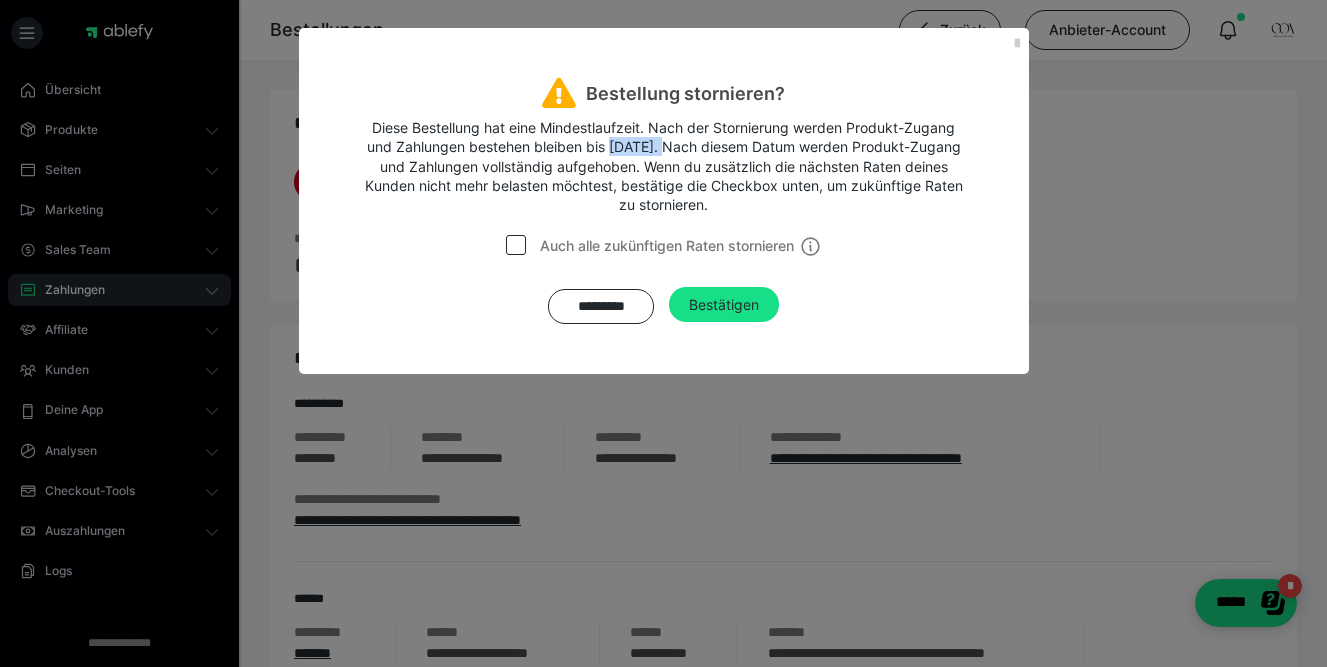 drag, startPoint x: 683, startPoint y: 146, endPoint x: 628, endPoint y: 156, distance: 55.9017 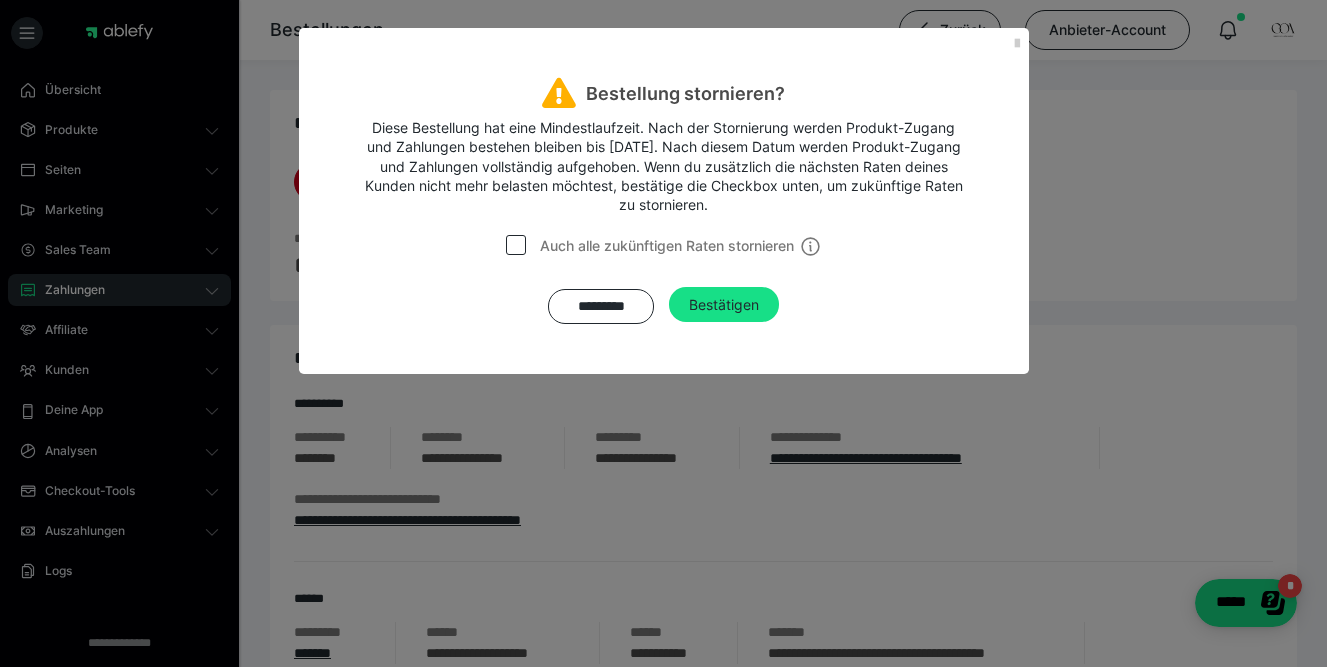 click on "Diese Bestellung hat eine Mindestlaufzeit. Nach der Stornierung werden Produkt-Zugang und Zahlungen bestehen bleiben bis [DATE]. Nach diesem Datum werden Produkt-Zugang und Zahlungen vollständig aufgehoben. Wenn du zusätzlich die nächsten Raten deines Kunden nicht mehr belasten möchtest, bestätige die Checkbox unten, um zukünftige Raten zu stornieren." at bounding box center (664, 166) 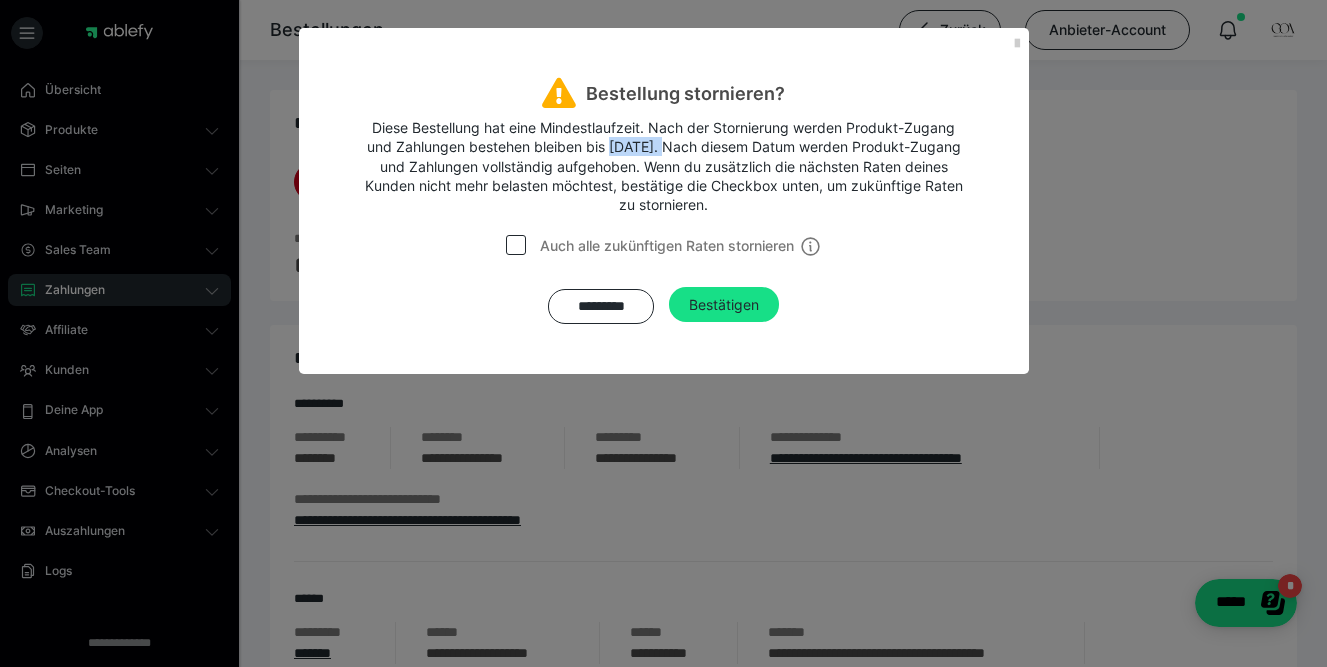click on "Diese Bestellung hat eine Mindestlaufzeit. Nach der Stornierung werden Produkt-Zugang und Zahlungen bestehen bleiben bis [DATE]. Nach diesem Datum werden Produkt-Zugang und Zahlungen vollständig aufgehoben. Wenn du zusätzlich die nächsten Raten deines Kunden nicht mehr belasten möchtest, bestätige die Checkbox unten, um zukünftige Raten zu stornieren." at bounding box center (664, 166) 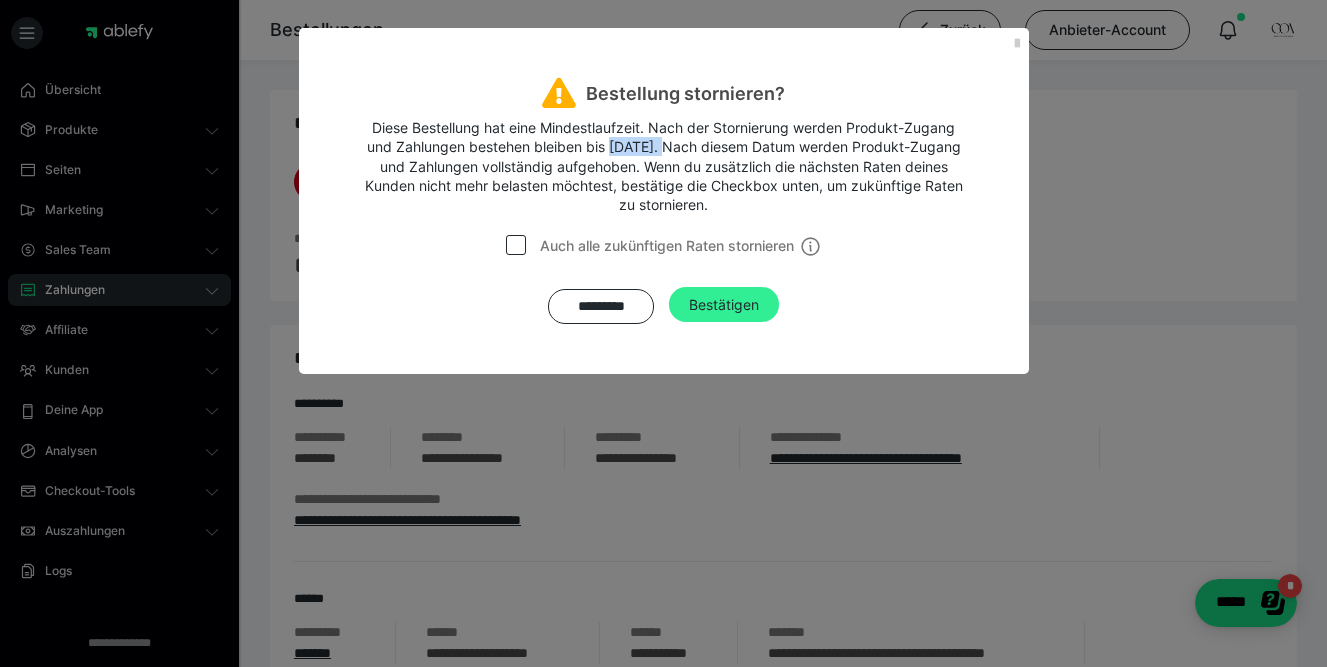 click on "Bestätigen" at bounding box center [724, 304] 